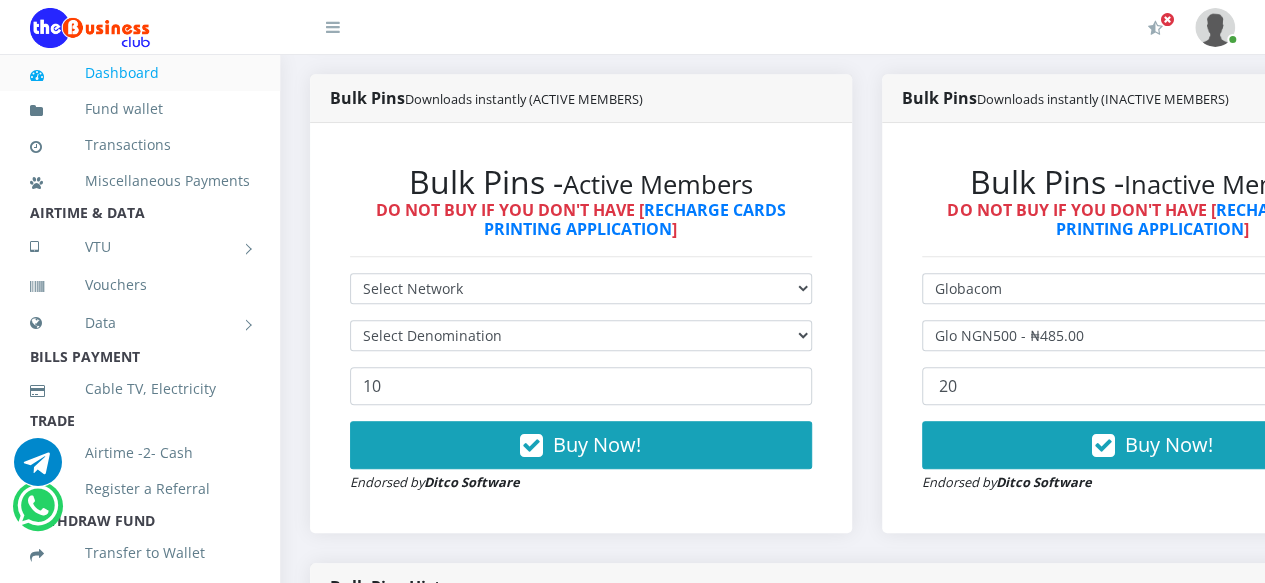 scroll, scrollTop: 0, scrollLeft: 0, axis: both 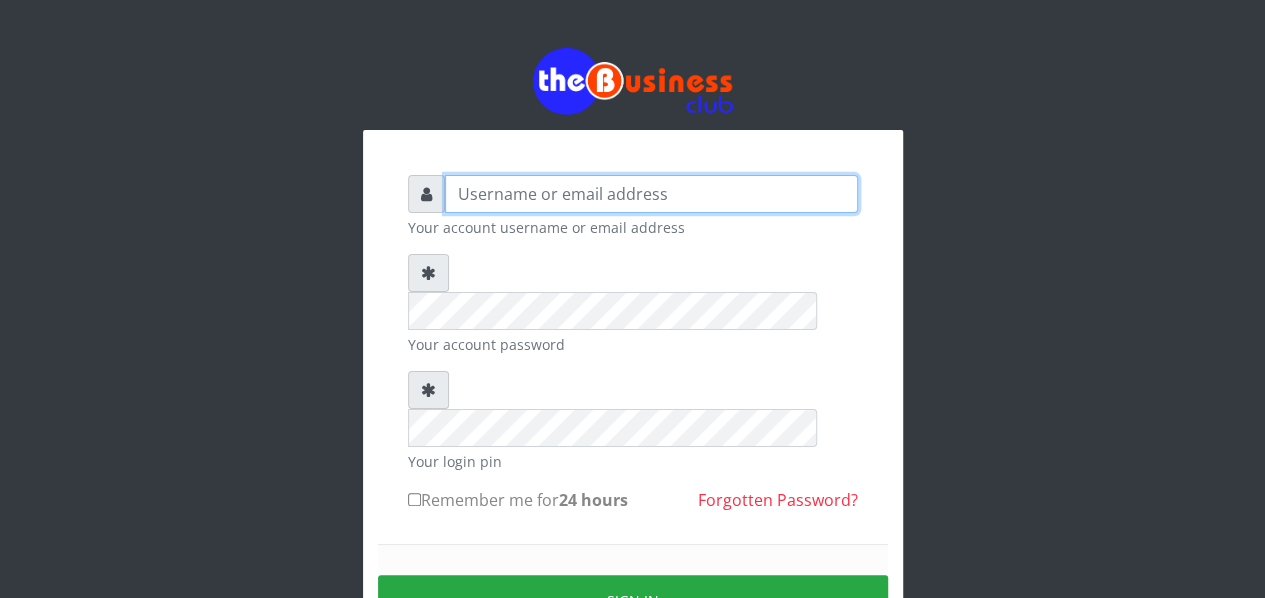 type on "[USERNAME]@example.com" 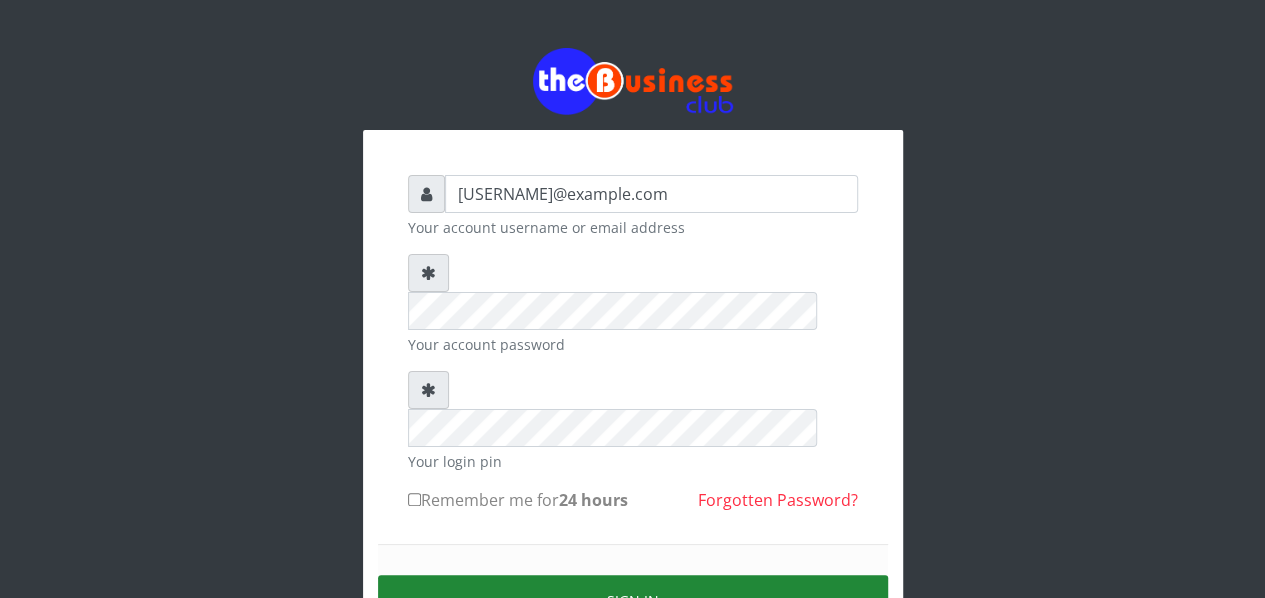 click on "Sign in" at bounding box center (633, 600) 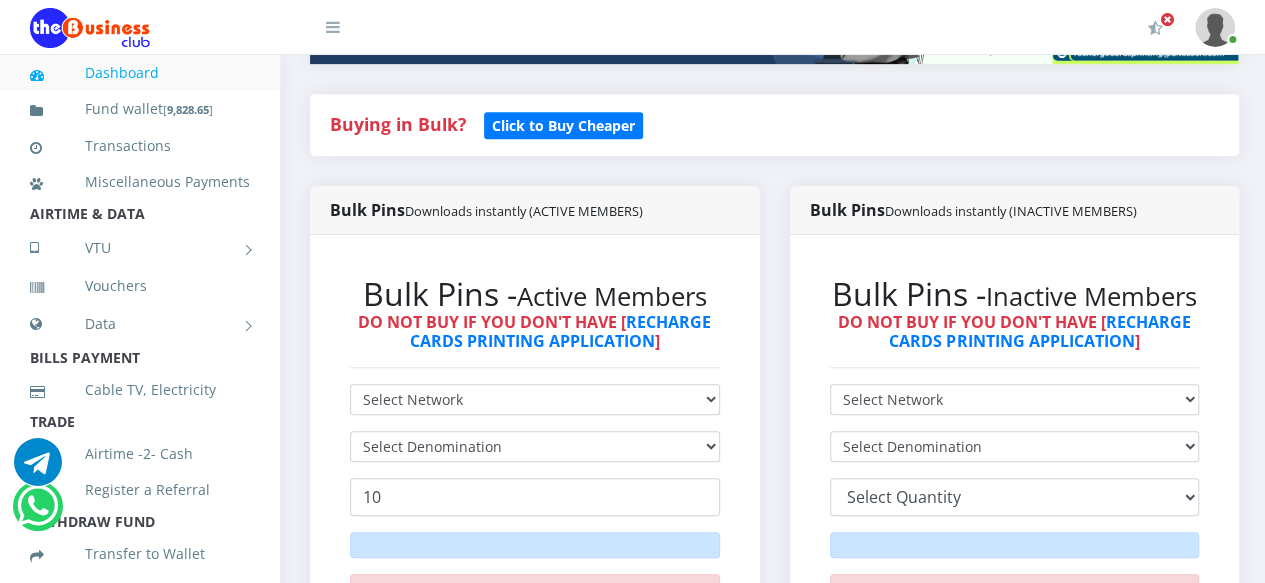 scroll, scrollTop: 500, scrollLeft: 0, axis: vertical 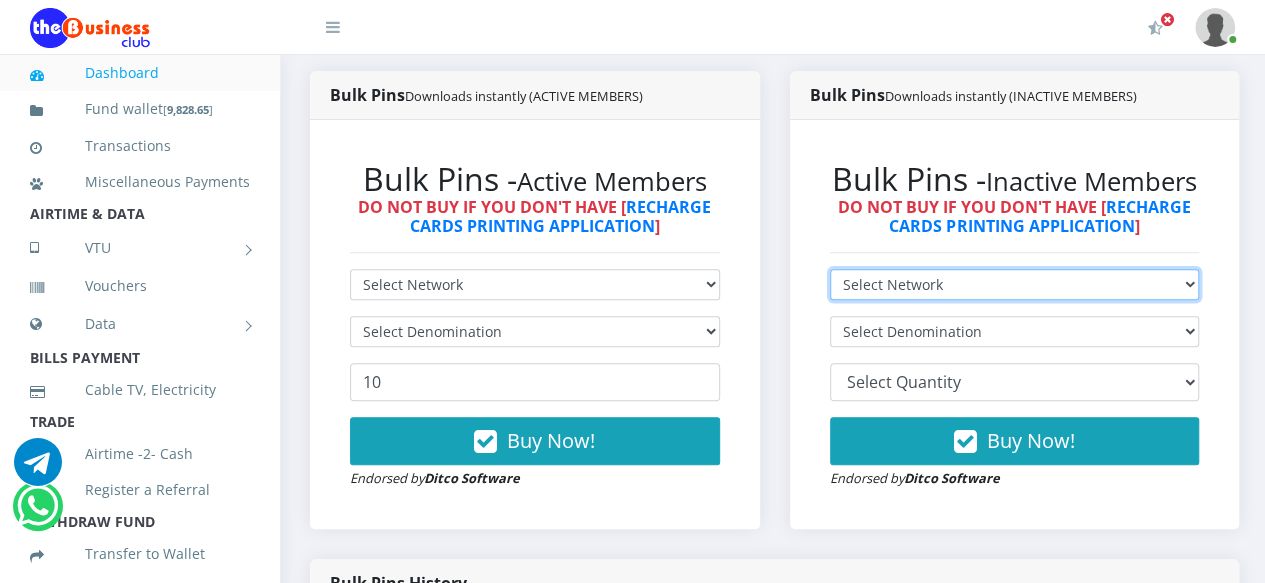 click on "Select Network
MTN
Globacom
9Mobile
Airtel" at bounding box center [1015, 284] 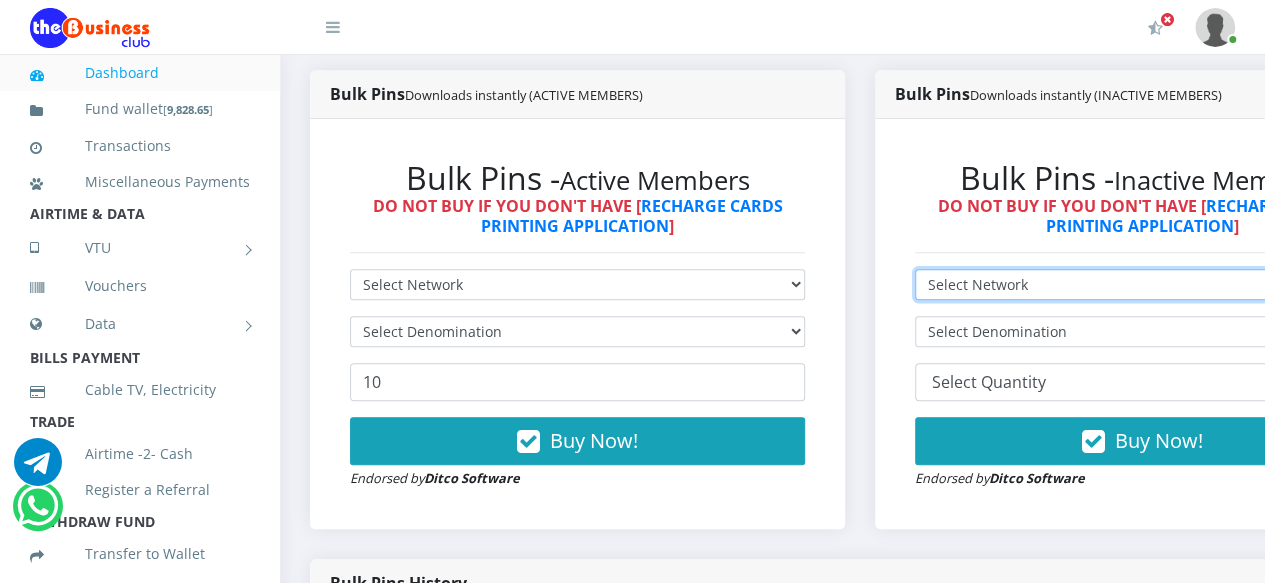 scroll, scrollTop: 0, scrollLeft: 0, axis: both 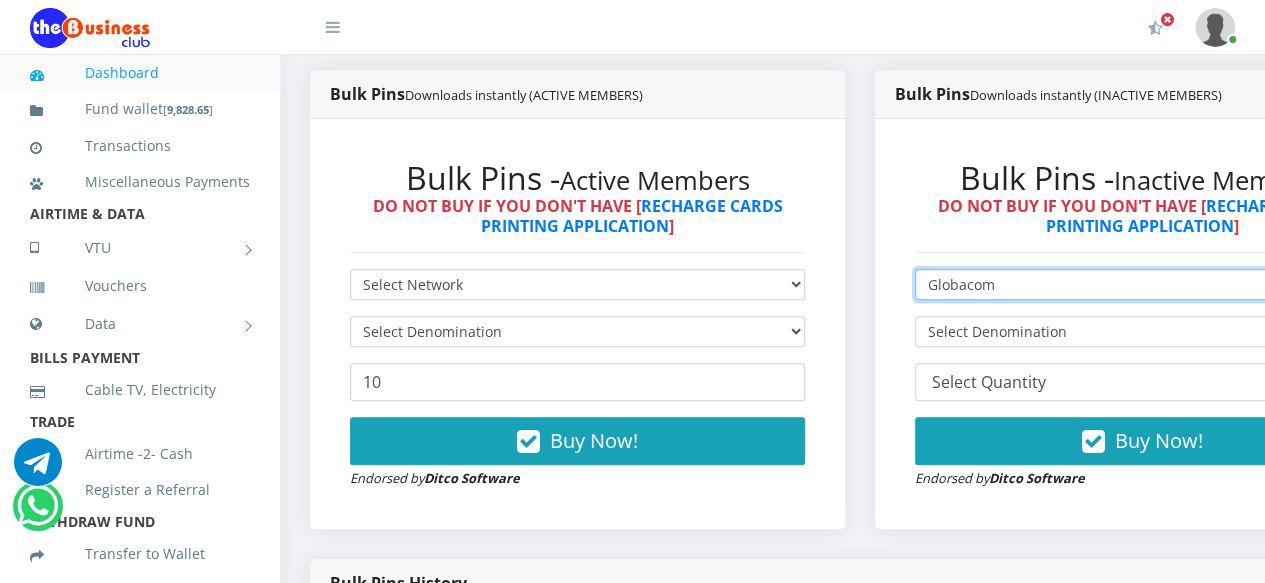 click on "Select Network
MTN
Globacom
9Mobile
Airtel" at bounding box center [1142, 284] 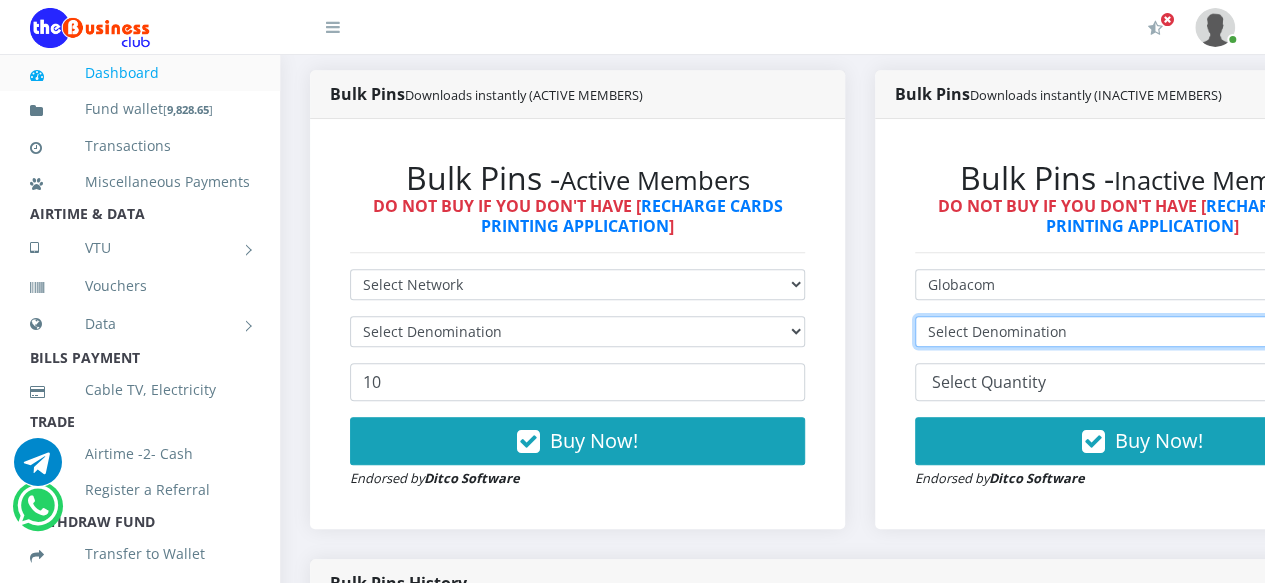 click on "Select Denomination Glo NGN100 - ₦97.00 Glo NGN200 - ₦194.00 Glo NGN500 - ₦485.00 Glo NGN1000 - ₦970.00" at bounding box center [1142, 331] 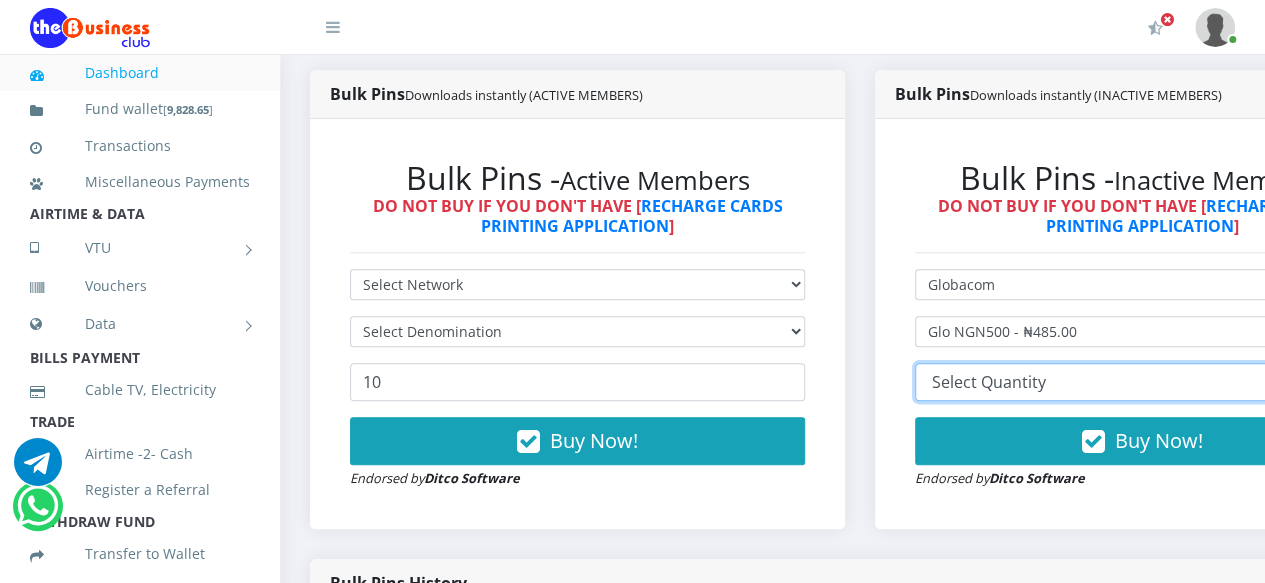 click on "10
20
30
40
44 (Online Printing, Portrait)
60 (Online Printing, Landscape)
70 (Online Printing, Portrait)
72 (Online Printing, Landscape)
85 (Online Printing, Portrait)
100
150
200
300
500" at bounding box center [1142, 382] 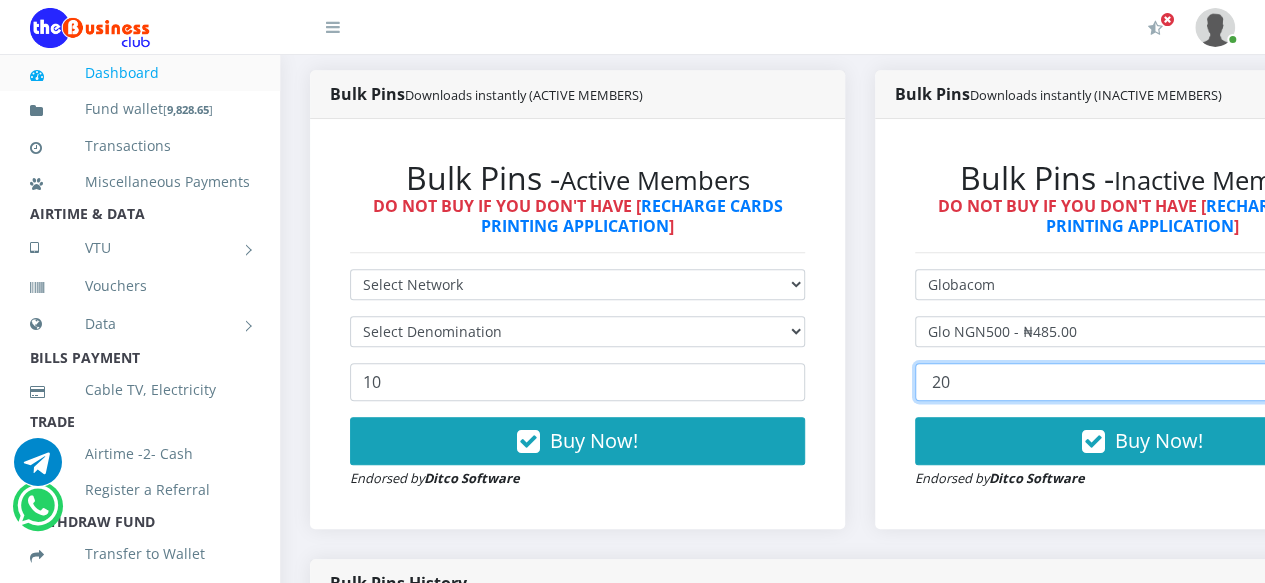 click on "10
20
30
40
44 (Online Printing, Portrait)
60 (Online Printing, Landscape)
70 (Online Printing, Portrait)
72 (Online Printing, Landscape)
85 (Online Printing, Portrait)
100
150
200
300
500" at bounding box center [1142, 382] 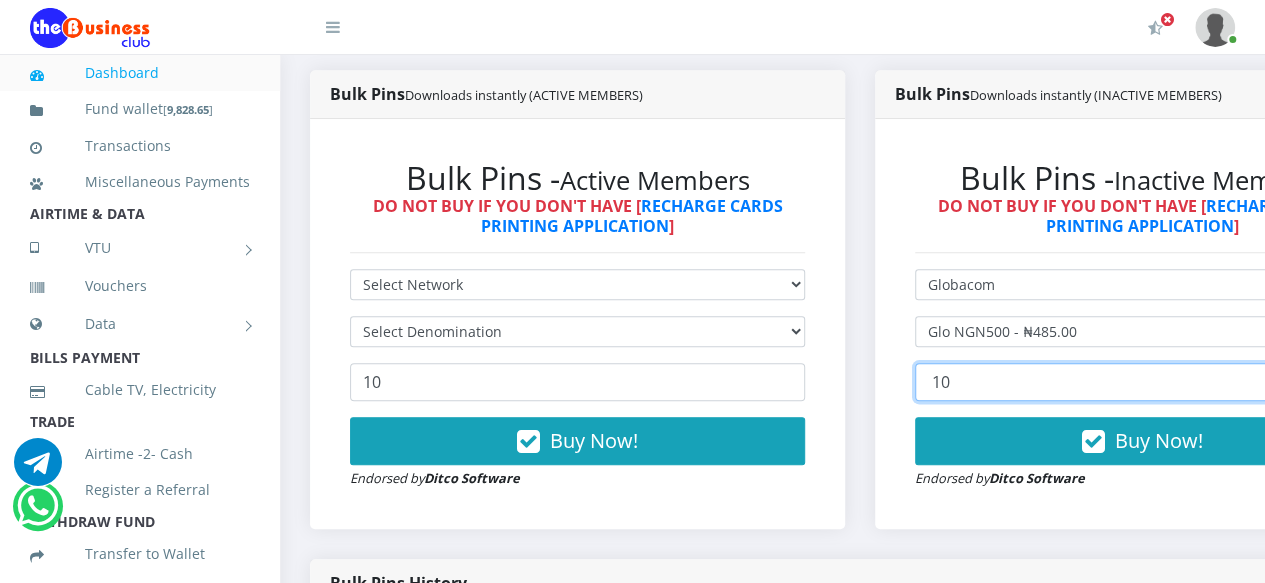 click on "10
20
30
40
44 (Online Printing, Portrait)
60 (Online Printing, Landscape)
70 (Online Printing, Portrait)
72 (Online Printing, Landscape)
85 (Online Printing, Portrait)
100
150
200
300
500" at bounding box center [1142, 382] 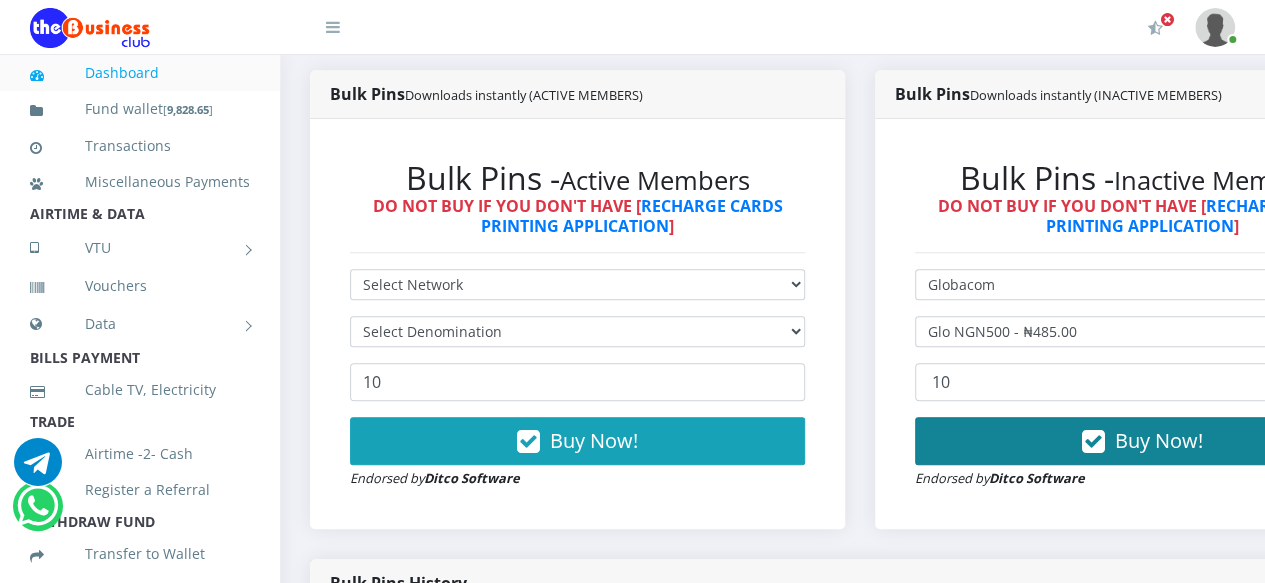 click on "Buy Now!" at bounding box center (1142, 441) 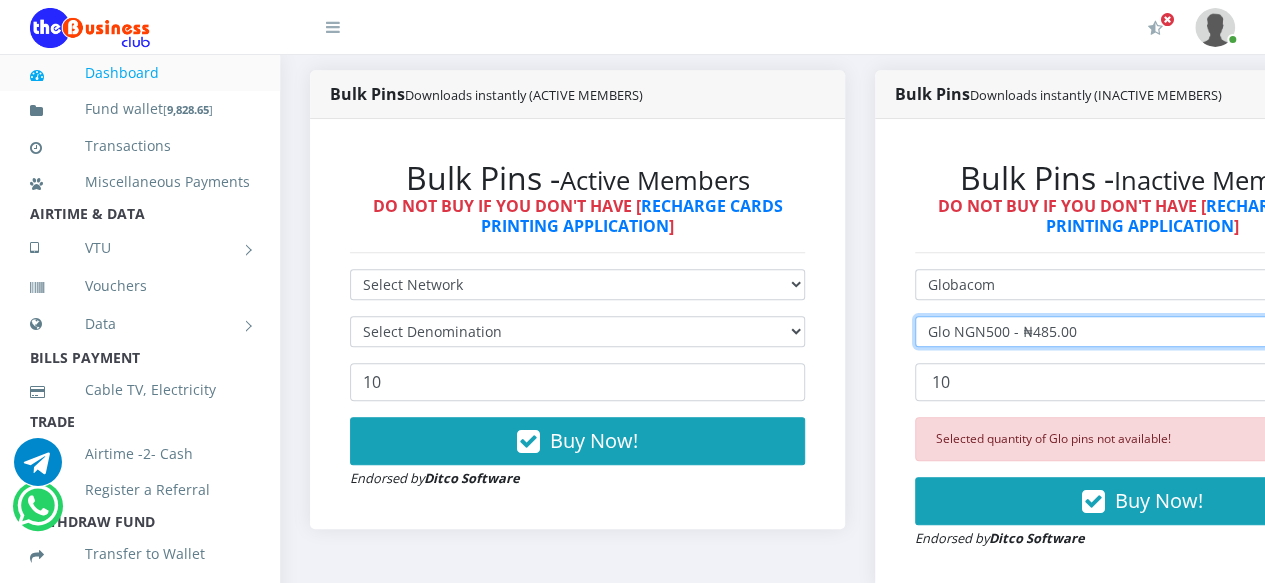 click on "Select Denomination Glo NGN100 - ₦97.00 Glo NGN200 - ₦194.00 Glo NGN500 - ₦485.00 Glo NGN1000 - ₦970.00" at bounding box center (1142, 331) 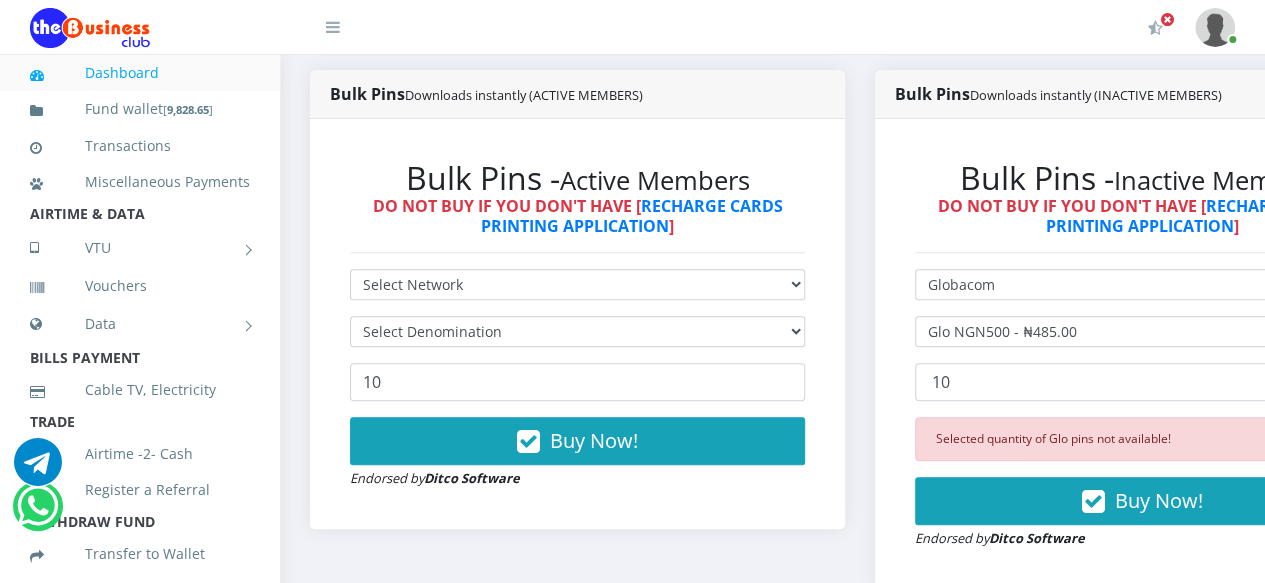 click on "Select Network
MTN
Globacom
9Mobile
Airtel
Select Denomination Glo NGN100 - ₦97.00 Glo NGN200 - ₦194.00 Glo NGN500 - ₦485.00 Glo NGN1000 - ₦970.00
10
20
30
40
44 (Online Printing, Portrait)
100 150 200 300 500" at bounding box center (577, 379) 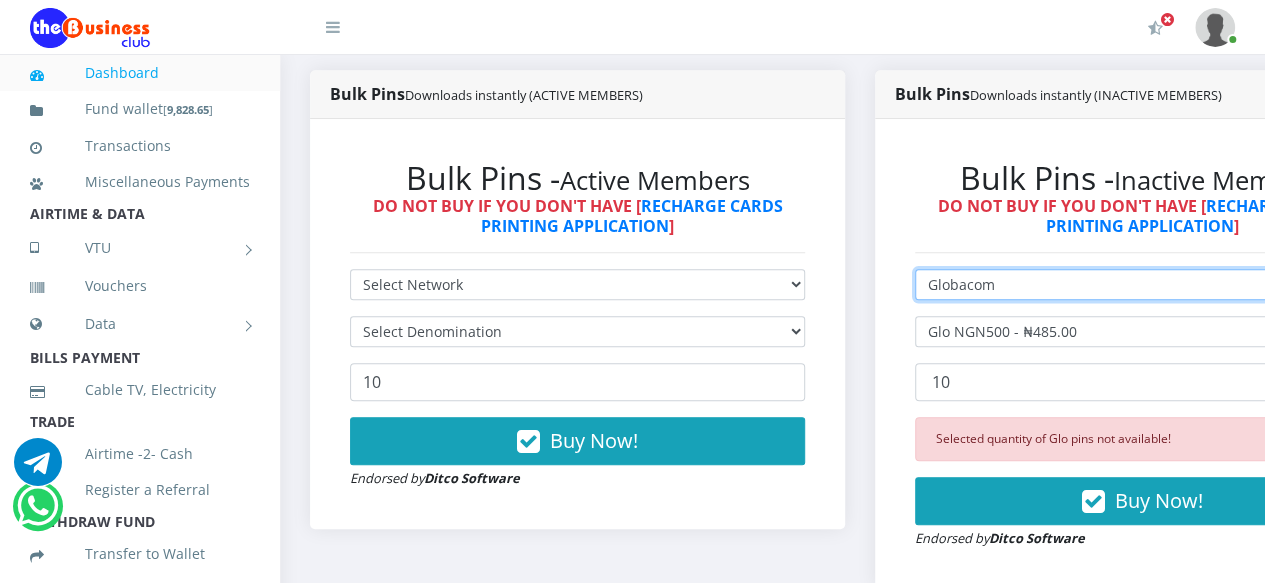 click on "Select Network
MTN
Globacom
9Mobile
Airtel" at bounding box center (1142, 284) 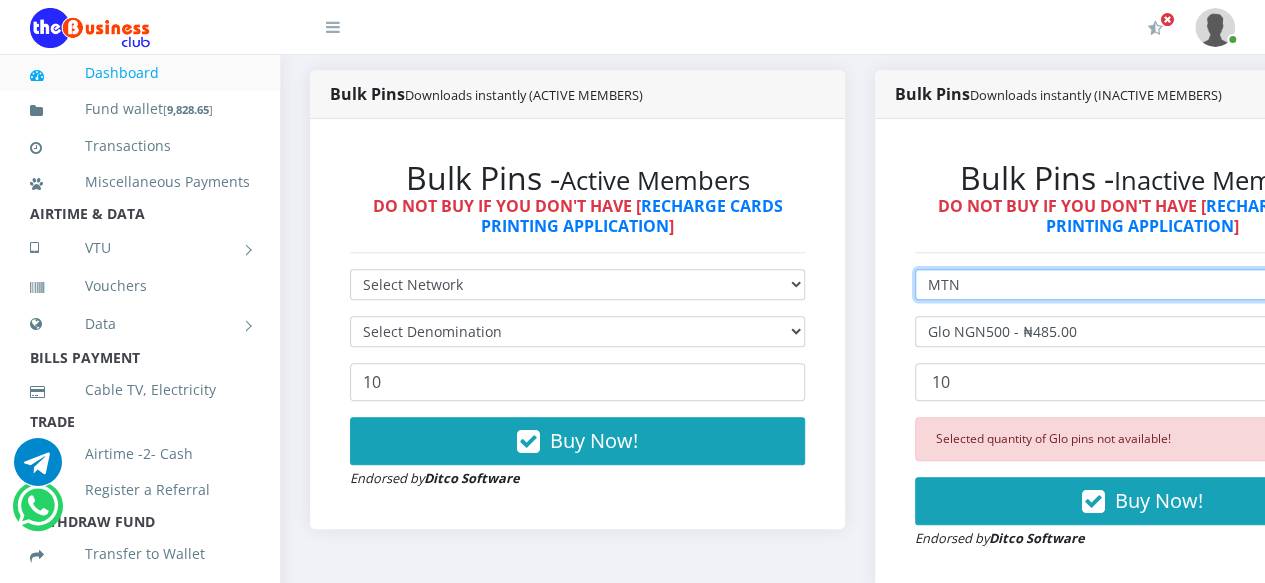 click on "Select Network
MTN
Globacom
9Mobile
Airtel" at bounding box center [1142, 284] 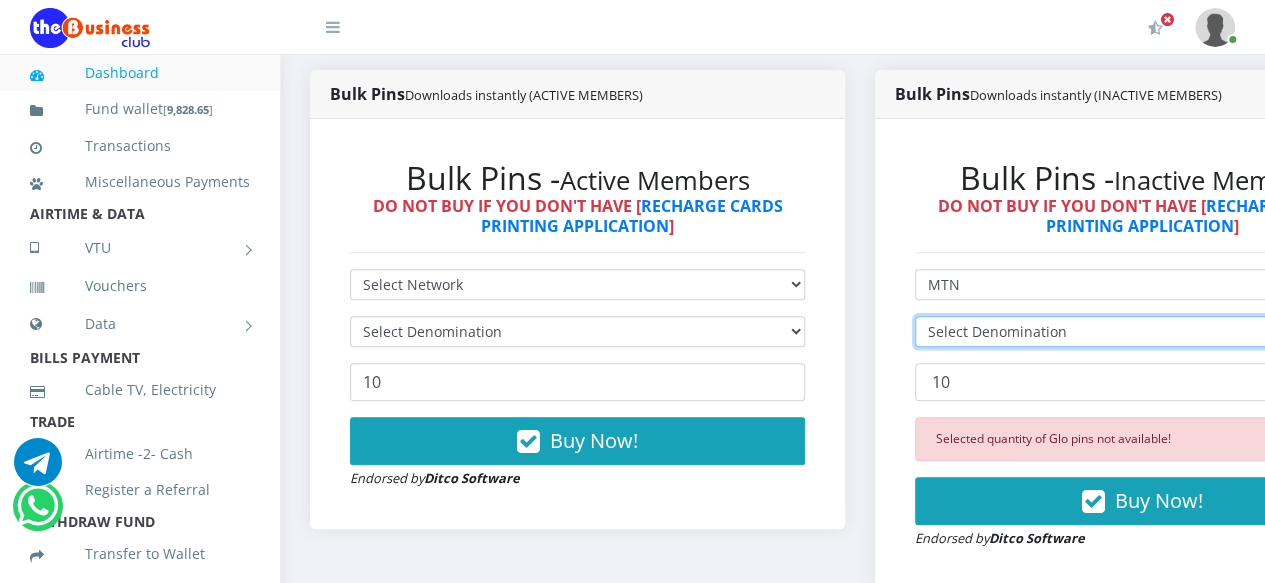 click on "Select Denomination" at bounding box center [1142, 331] 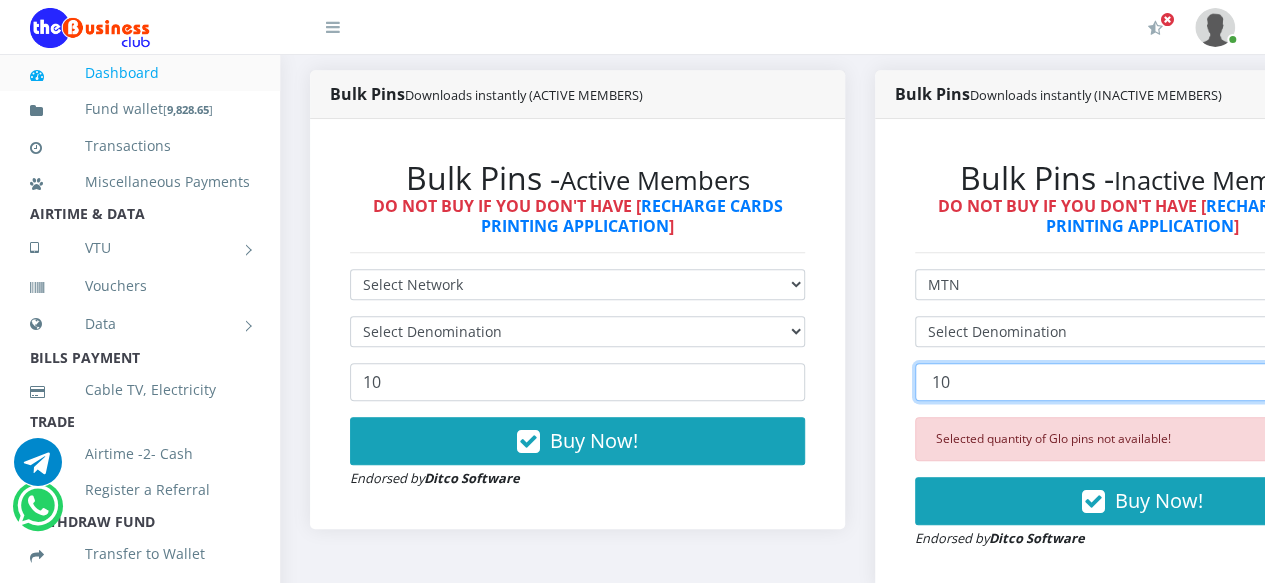 click on "10
20
30
40
44 (Online Printing, Portrait)
60 (Online Printing, Landscape)
70 (Online Printing, Portrait)
72 (Online Printing, Landscape)
85 (Online Printing, Portrait)
100
150
200
300
500" at bounding box center [1142, 382] 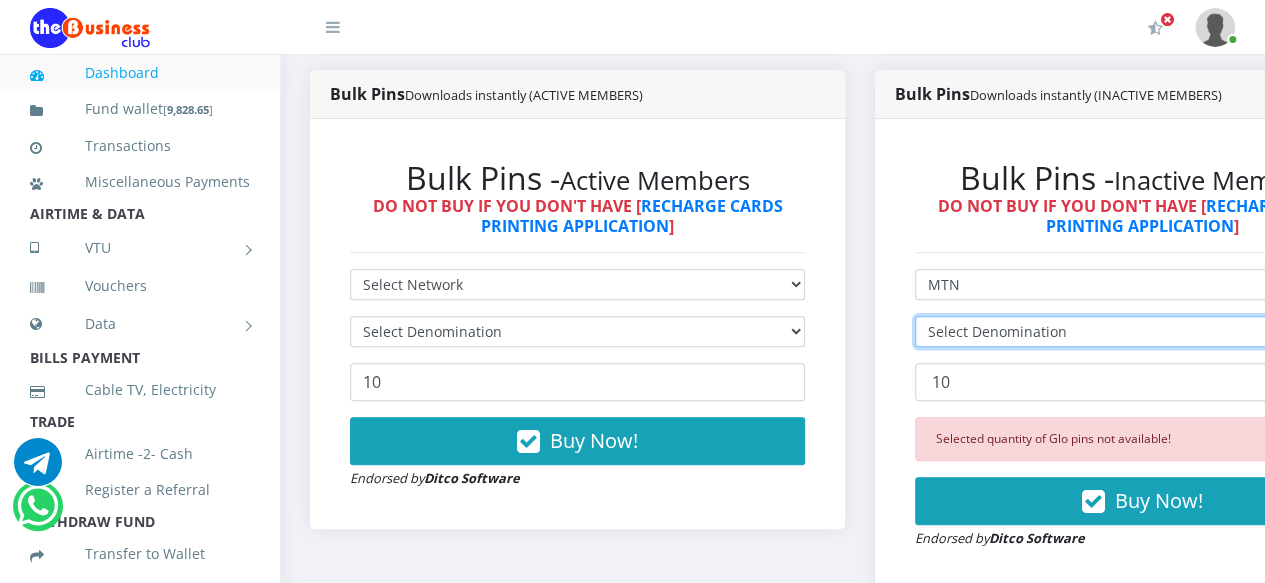 click on "Select Denomination MTN NGN100 - ₦97.30 MTN NGN200 - ₦194.60 MTN NGN400 - ₦389.20 MTN NGN500 - ₦486.50 MTN NGN1000 - ₦973.00 MTN NGN1500 - ₦1,459.50" at bounding box center [1142, 331] 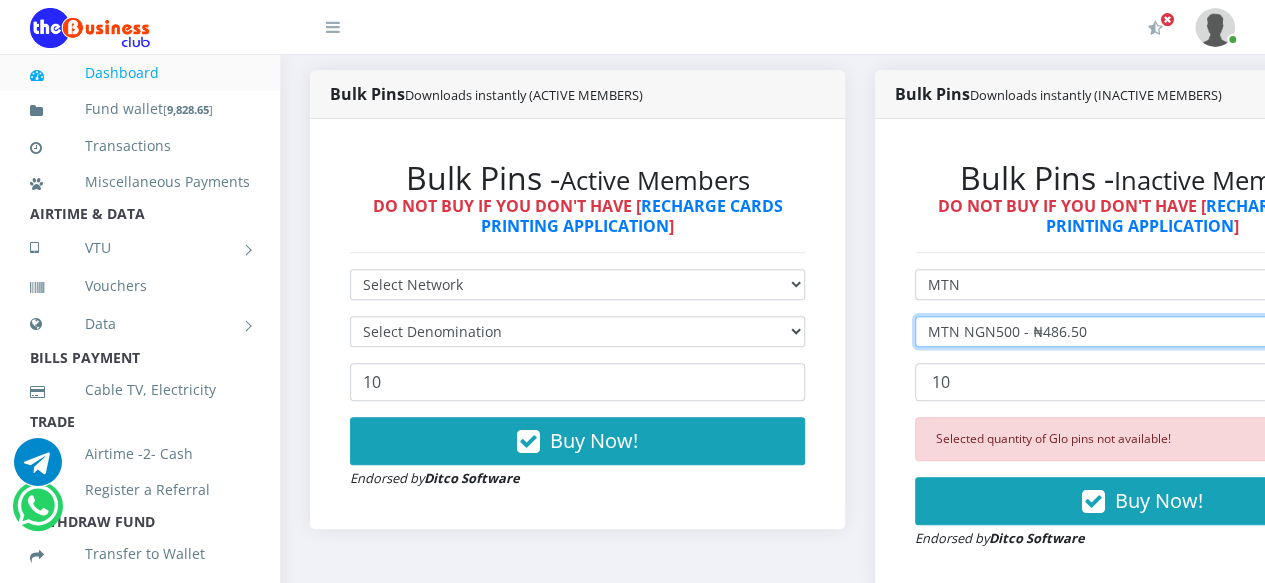 click on "Select Denomination MTN NGN100 - ₦97.30 MTN NGN200 - ₦194.60 MTN NGN400 - ₦389.20 MTN NGN500 - ₦486.50 MTN NGN1000 - ₦973.00 MTN NGN1500 - ₦1,459.50" at bounding box center [1142, 331] 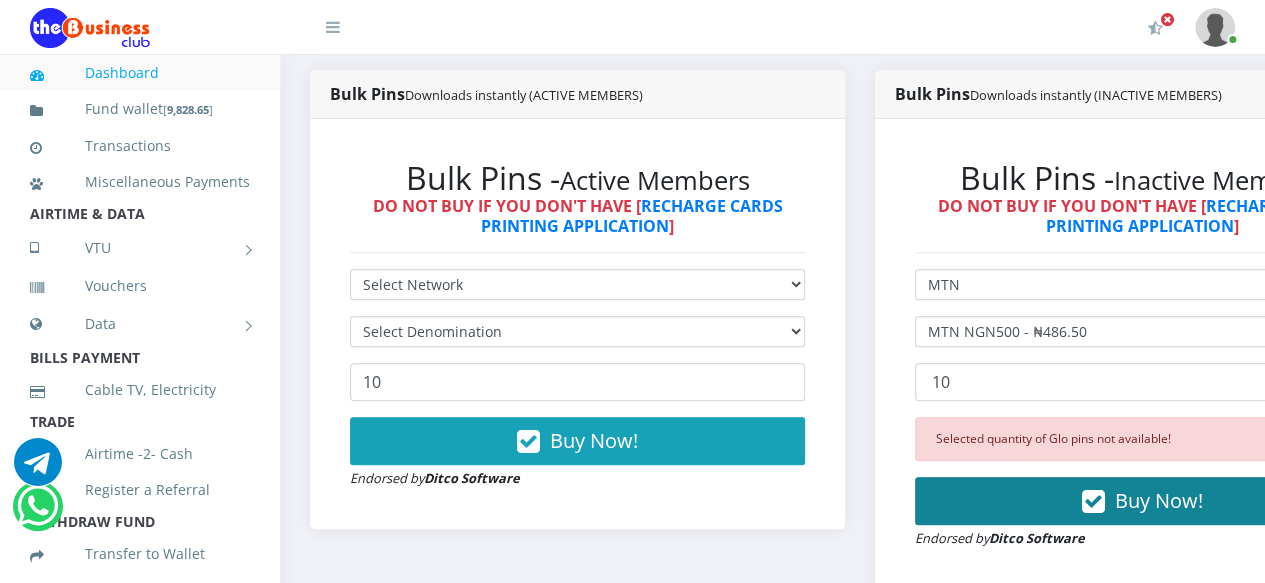 click on "Buy Now!" at bounding box center (1159, 500) 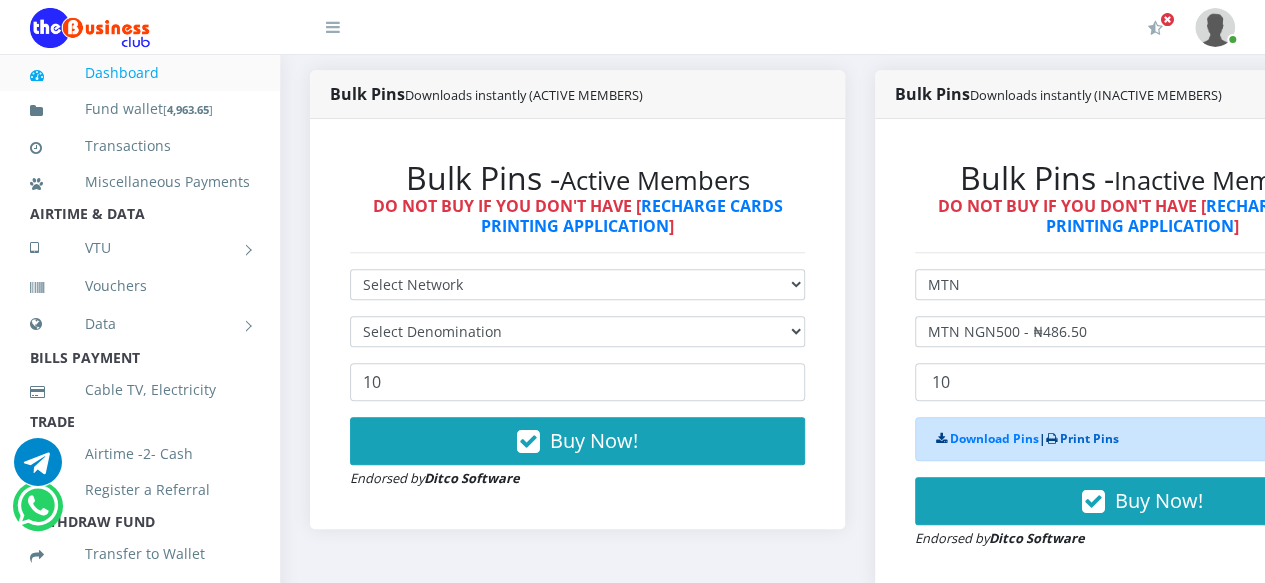 click on "Print Pins" at bounding box center [1089, 438] 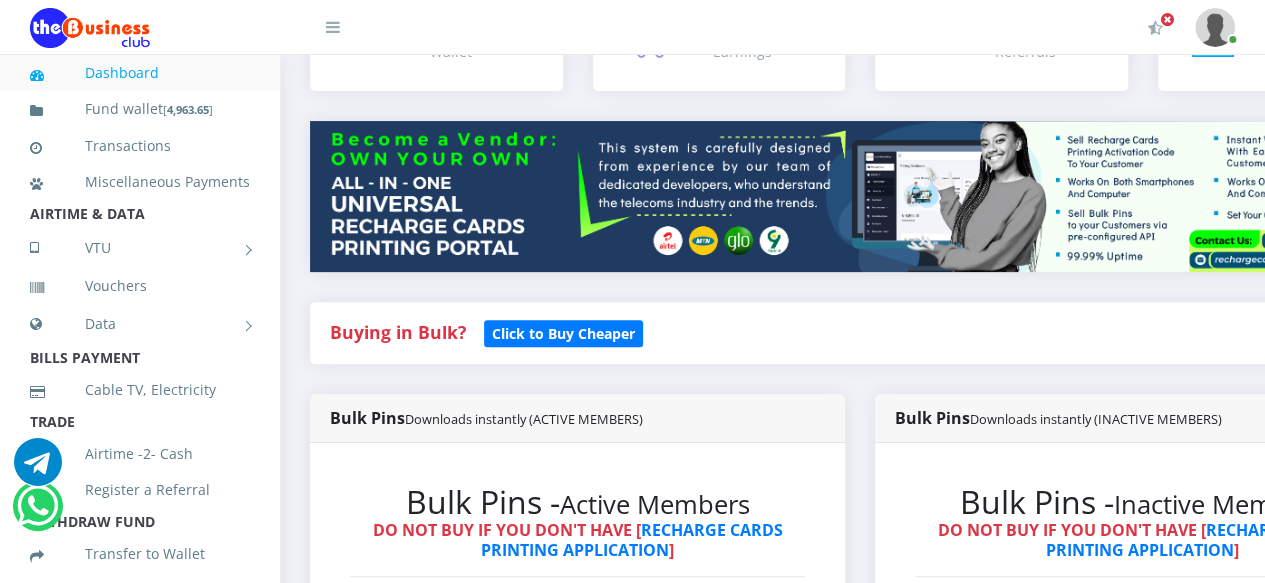 scroll, scrollTop: 389, scrollLeft: 0, axis: vertical 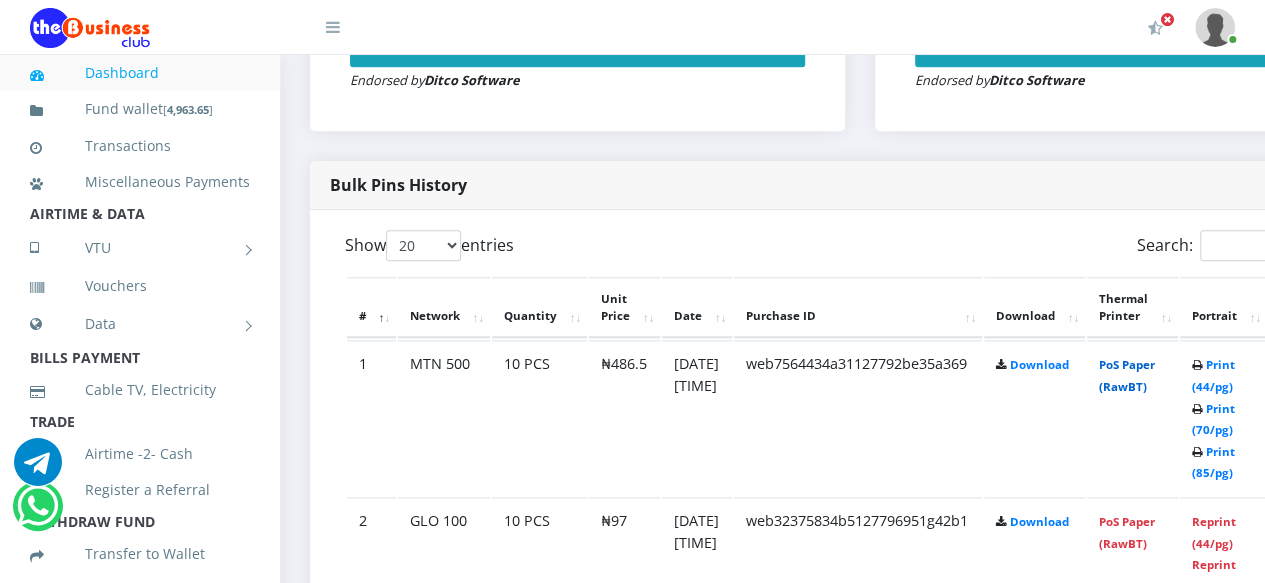 click on "PoS Paper (RawBT)" at bounding box center [1127, 375] 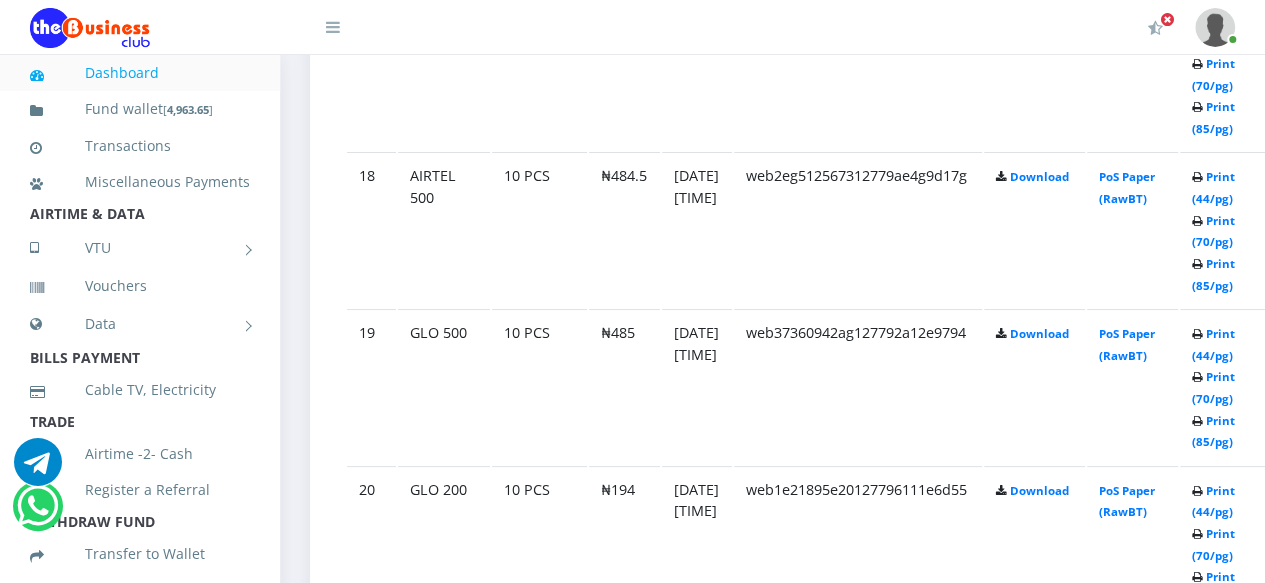 scroll, scrollTop: 3800, scrollLeft: 0, axis: vertical 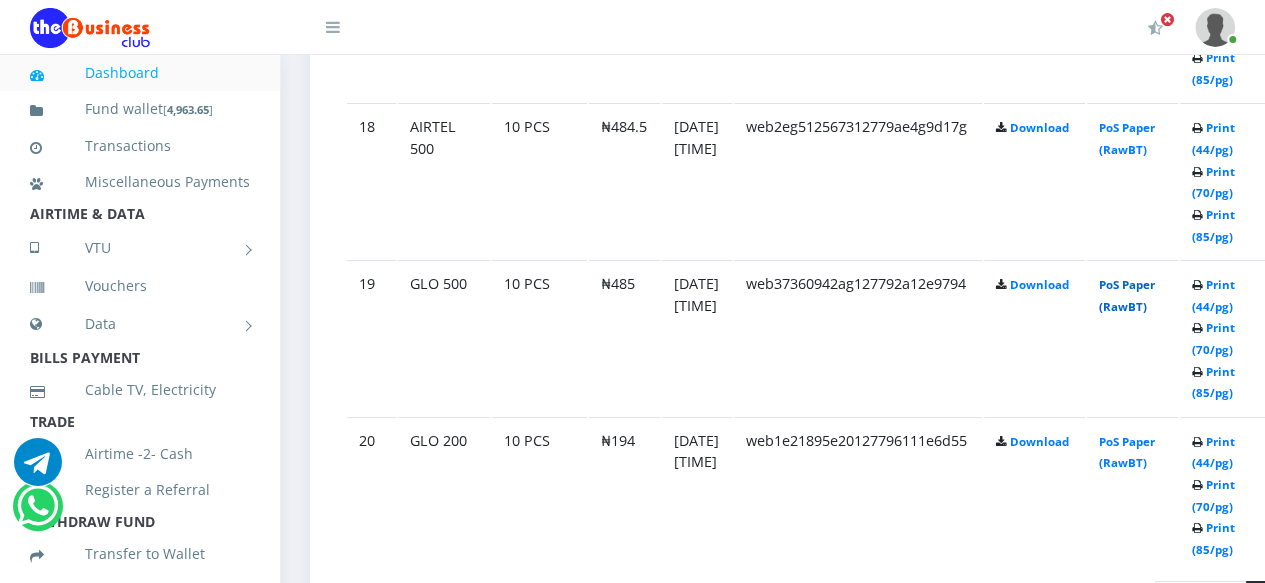 click on "PoS Paper (RawBT)" at bounding box center (1127, 295) 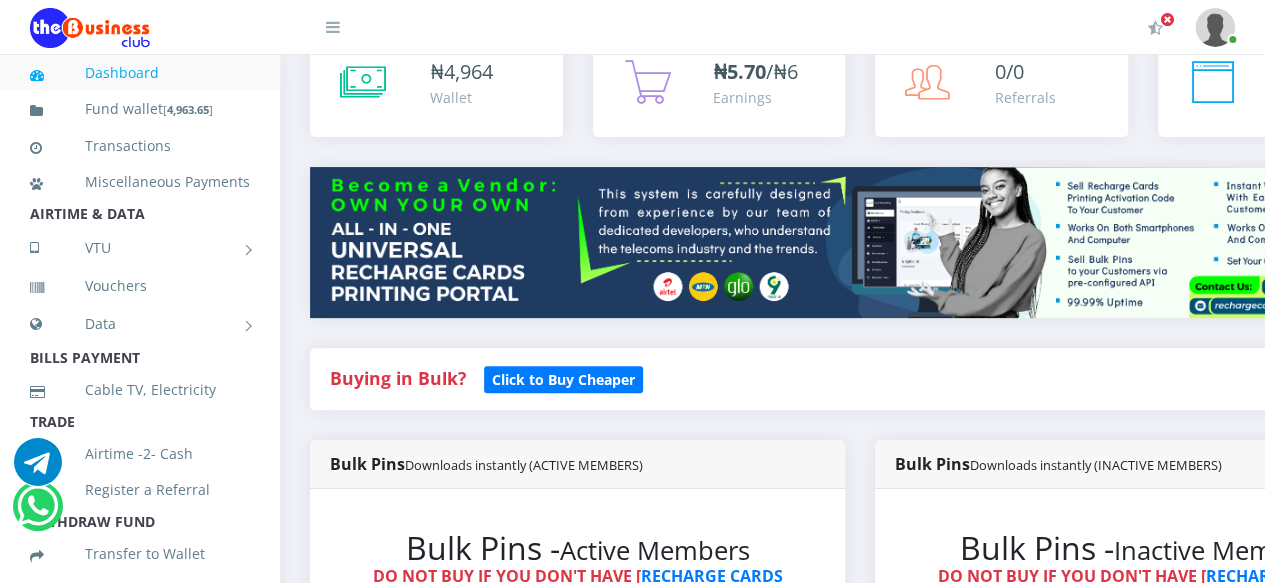 scroll, scrollTop: 400, scrollLeft: 0, axis: vertical 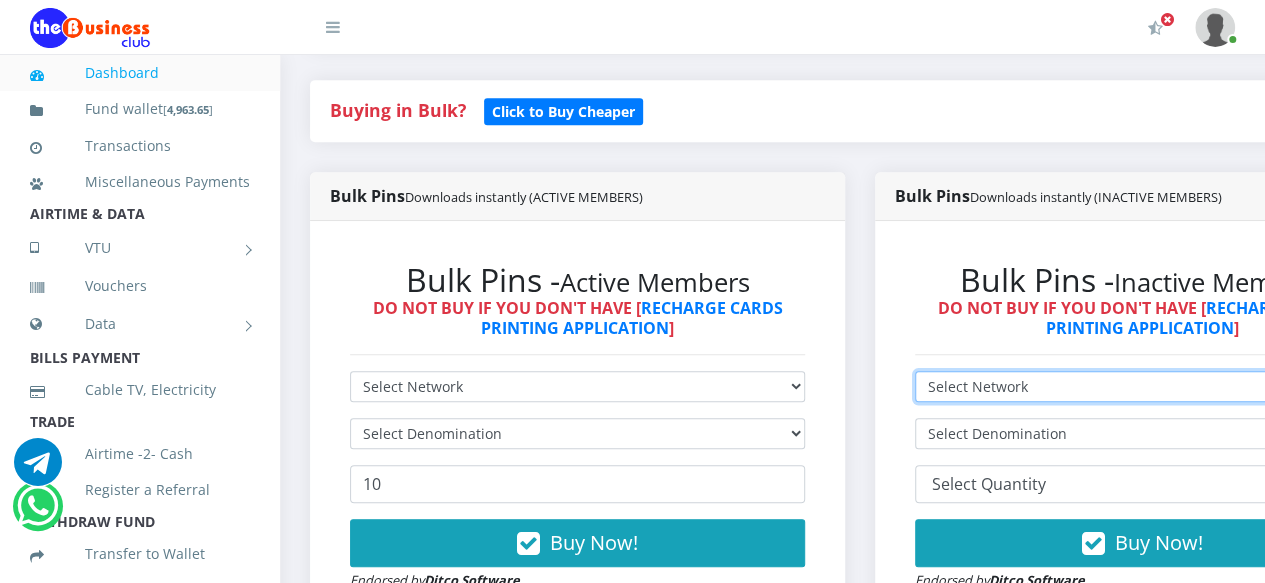 click on "Select Network
MTN
Globacom
9Mobile
Airtel" at bounding box center [1142, 386] 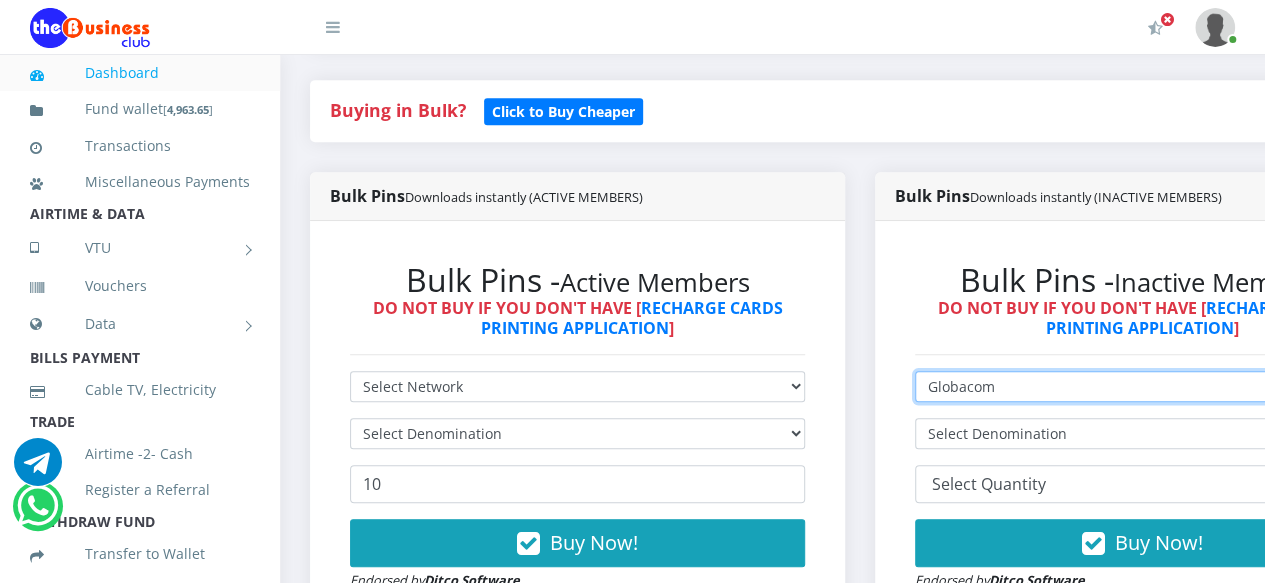 click on "Select Network
MTN
Globacom
9Mobile
Airtel" at bounding box center (1142, 386) 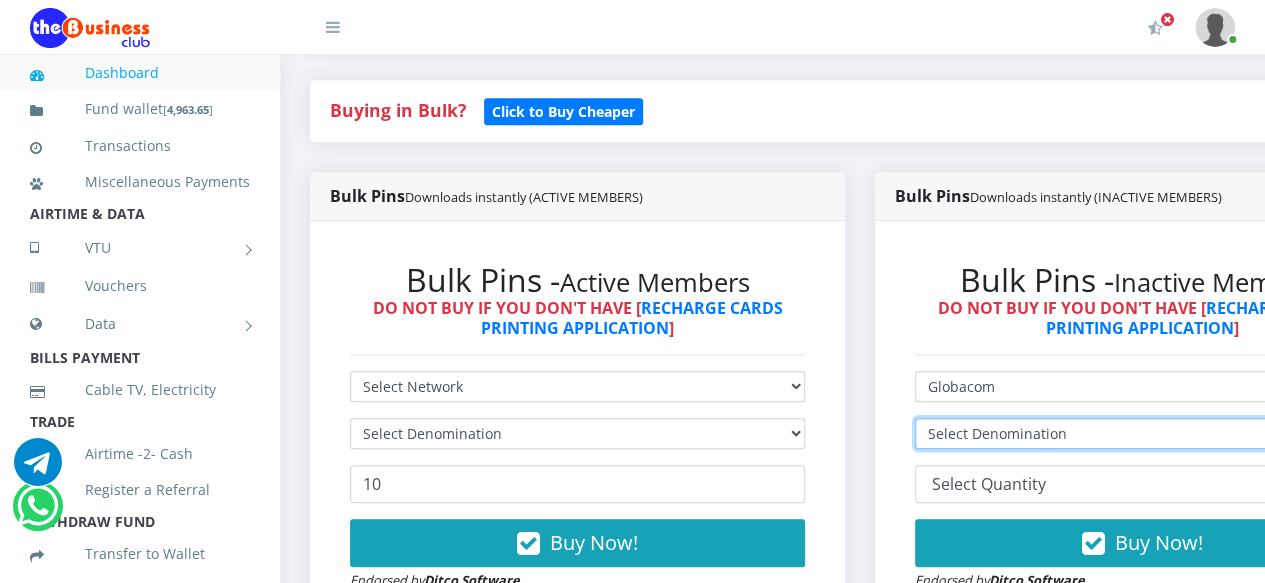 click on "Select Denomination Glo NGN100 - ₦97.00 Glo NGN200 - ₦194.00 Glo NGN500 - ₦485.00 Glo NGN1000 - ₦970.00" at bounding box center [1142, 433] 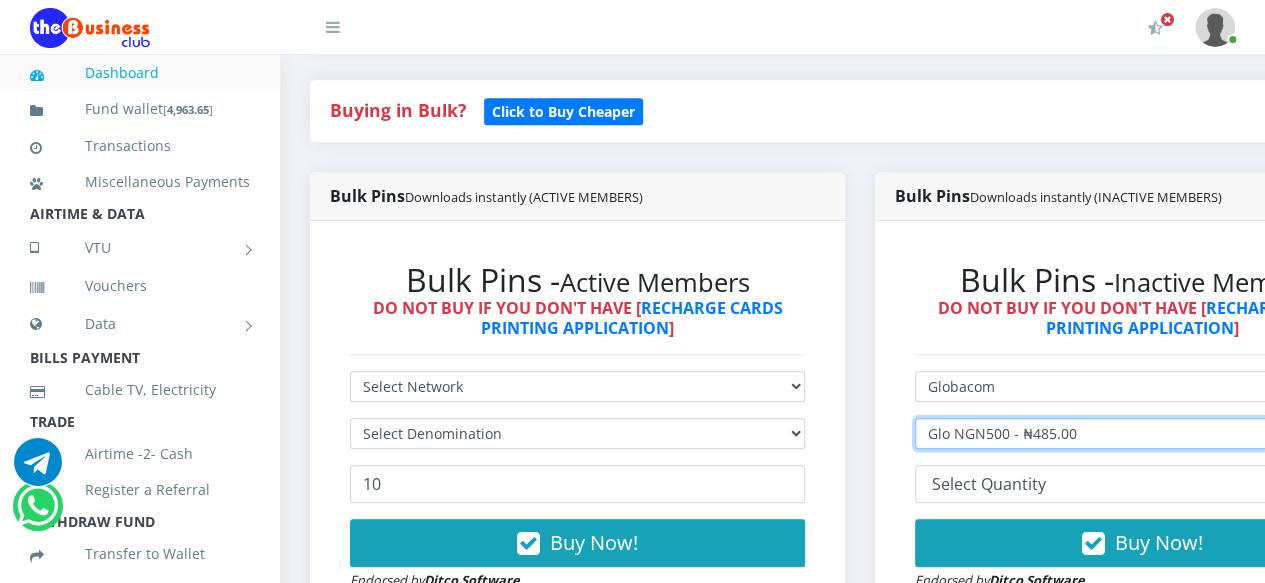 click on "Select Denomination Glo NGN100 - ₦97.00 Glo NGN200 - ₦194.00 Glo NGN500 - ₦485.00 Glo NGN1000 - ₦970.00" at bounding box center (1142, 433) 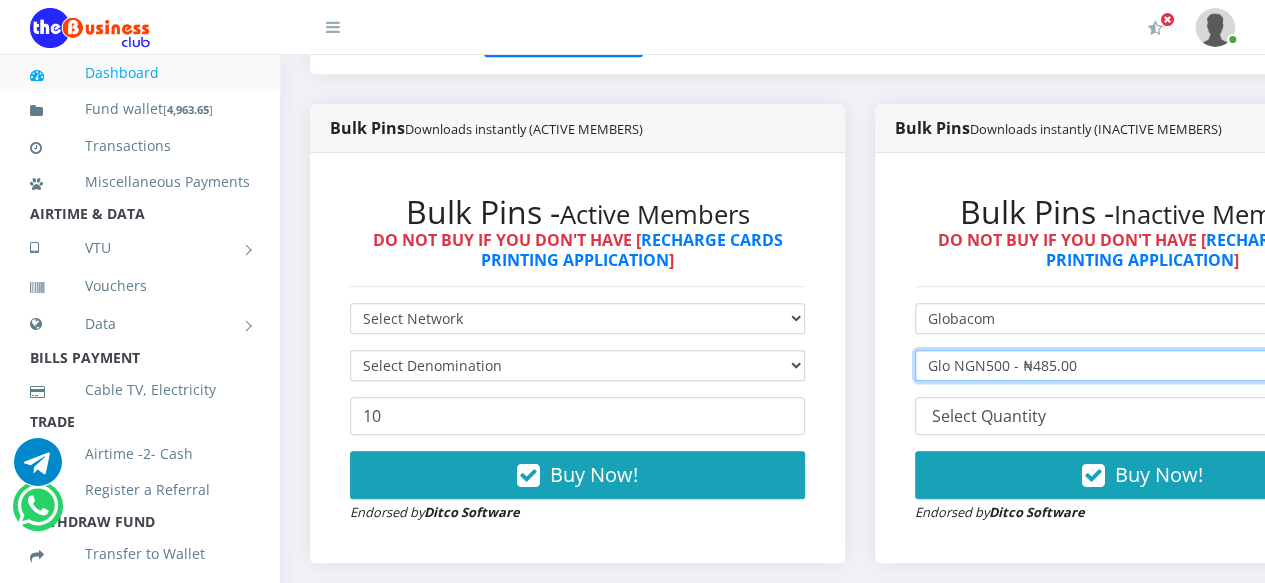 scroll, scrollTop: 500, scrollLeft: 0, axis: vertical 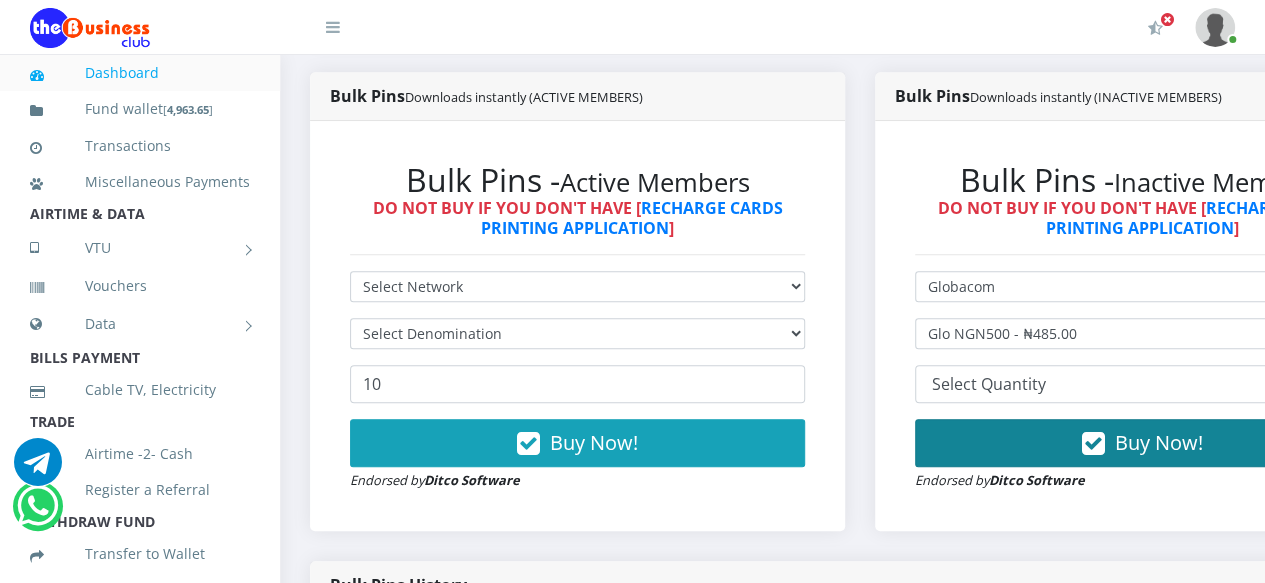 click on "Buy Now!" at bounding box center (1142, 443) 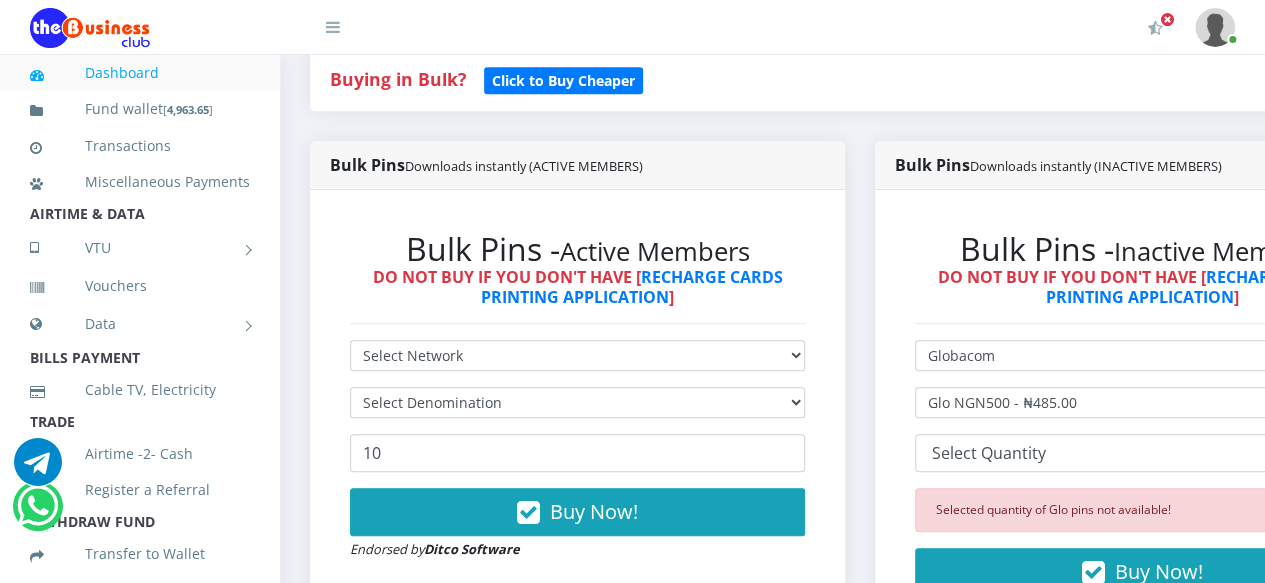scroll, scrollTop: 400, scrollLeft: 0, axis: vertical 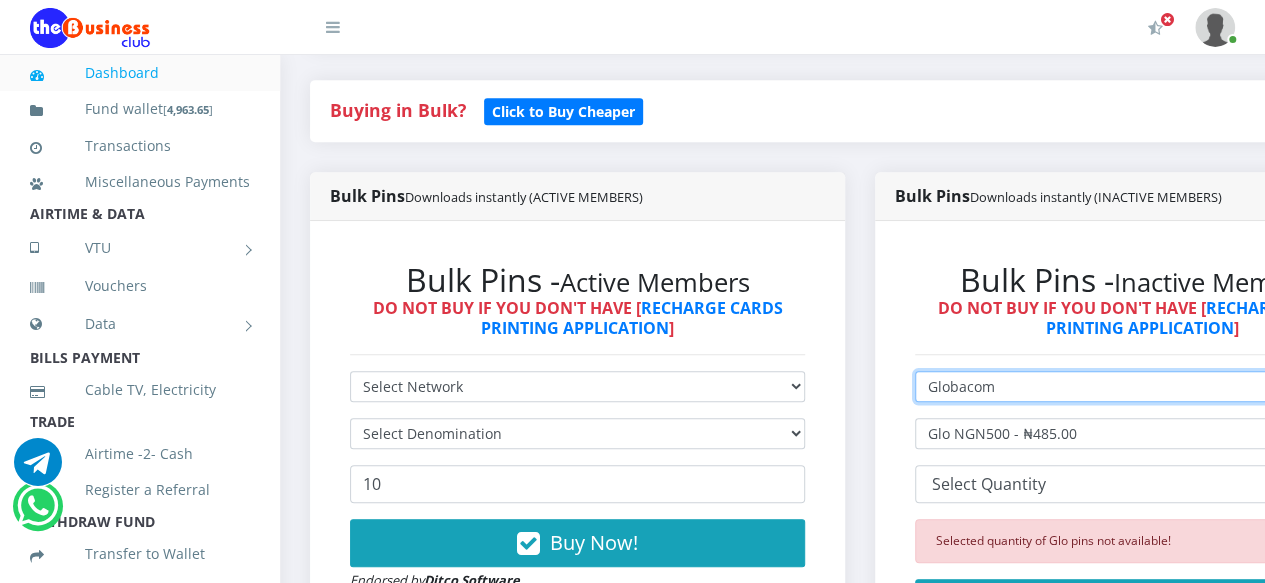 click on "Select Network
MTN
Globacom
9Mobile
Airtel" at bounding box center (1142, 386) 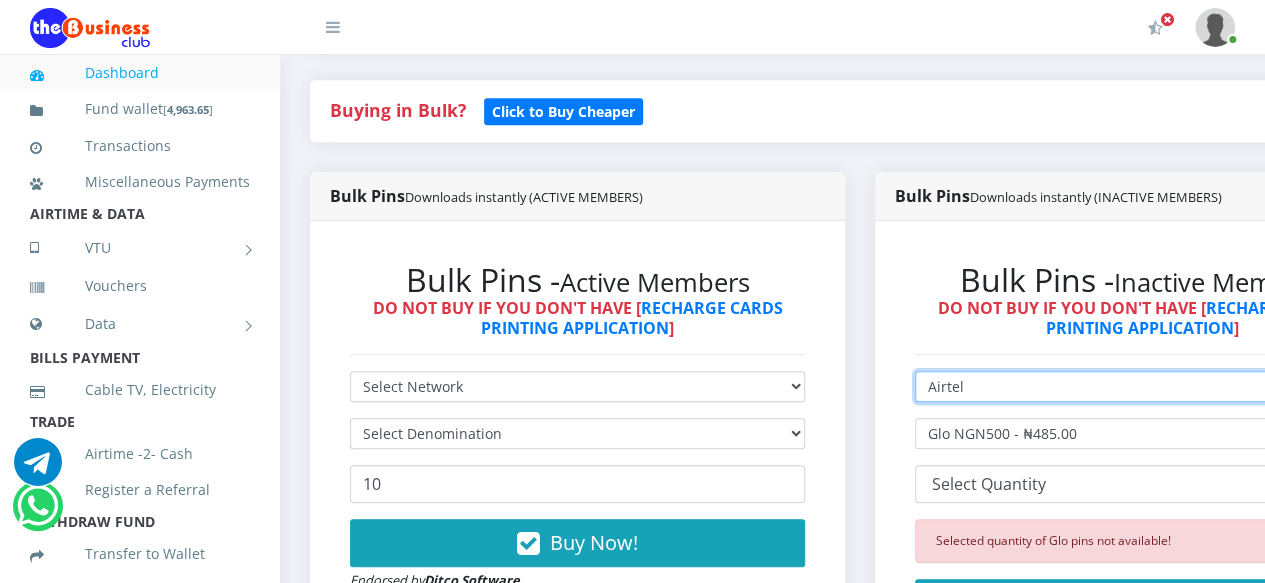 click on "Select Network
MTN
Globacom
9Mobile
Airtel" at bounding box center [1142, 386] 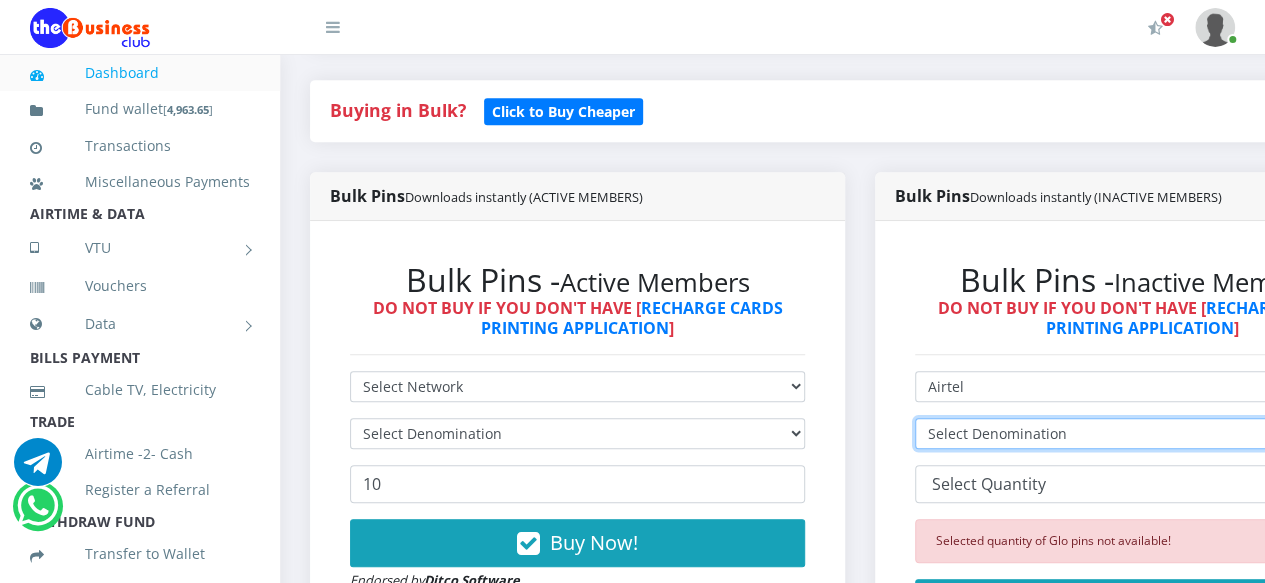 click on "Select Denomination Airtel NGN100 - ₦96.90 Airtel NGN200 - ₦193.80 Airtel NGN500 - ₦484.50 Airtel NGN1000 - ₦969.00" at bounding box center (1142, 433) 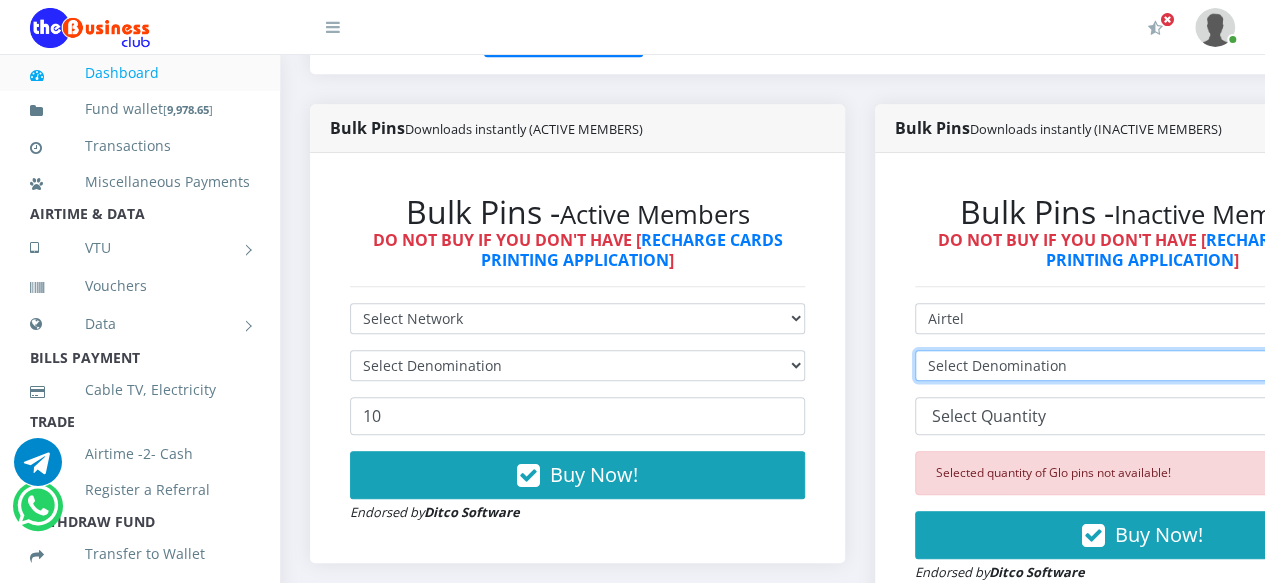 scroll, scrollTop: 500, scrollLeft: 0, axis: vertical 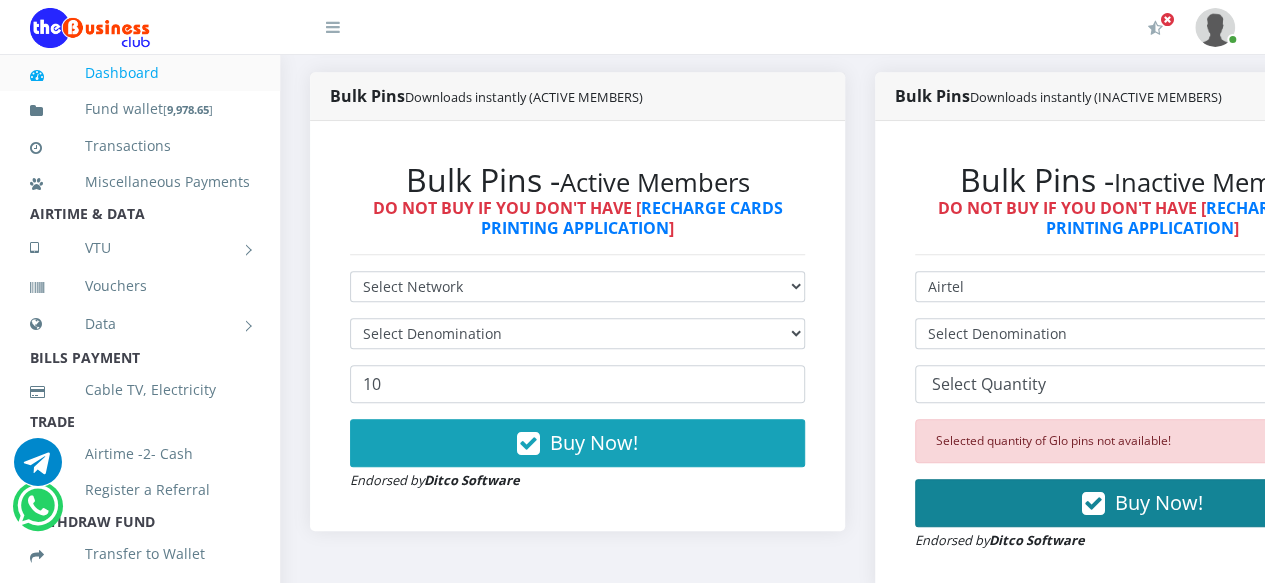 click on "Buy Now!" at bounding box center (1142, 503) 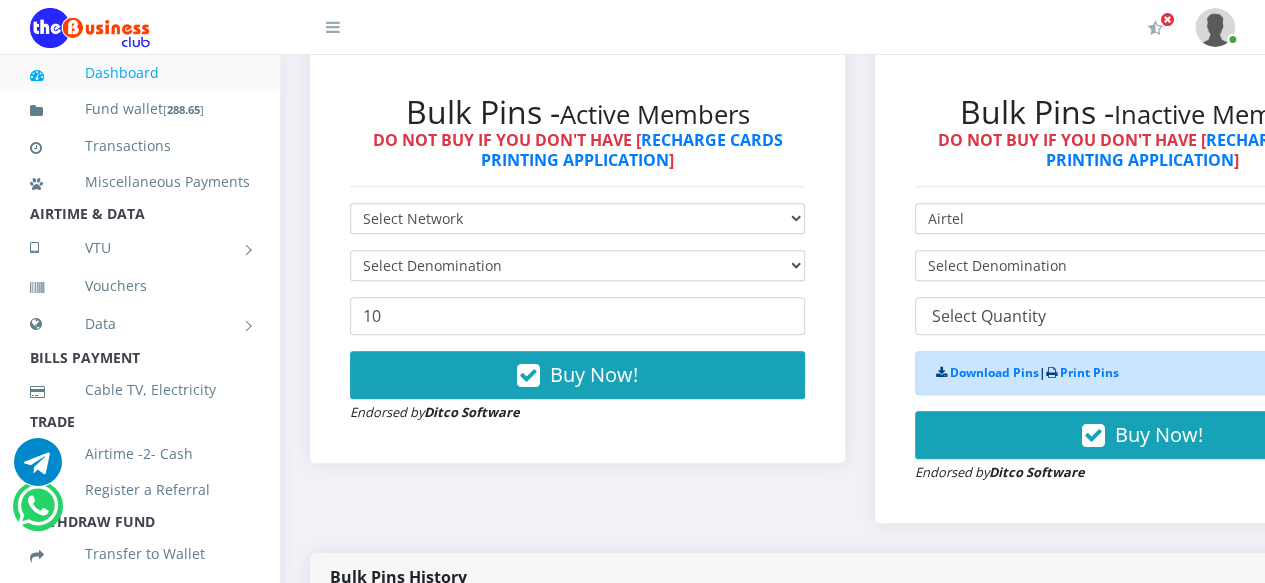 scroll, scrollTop: 600, scrollLeft: 0, axis: vertical 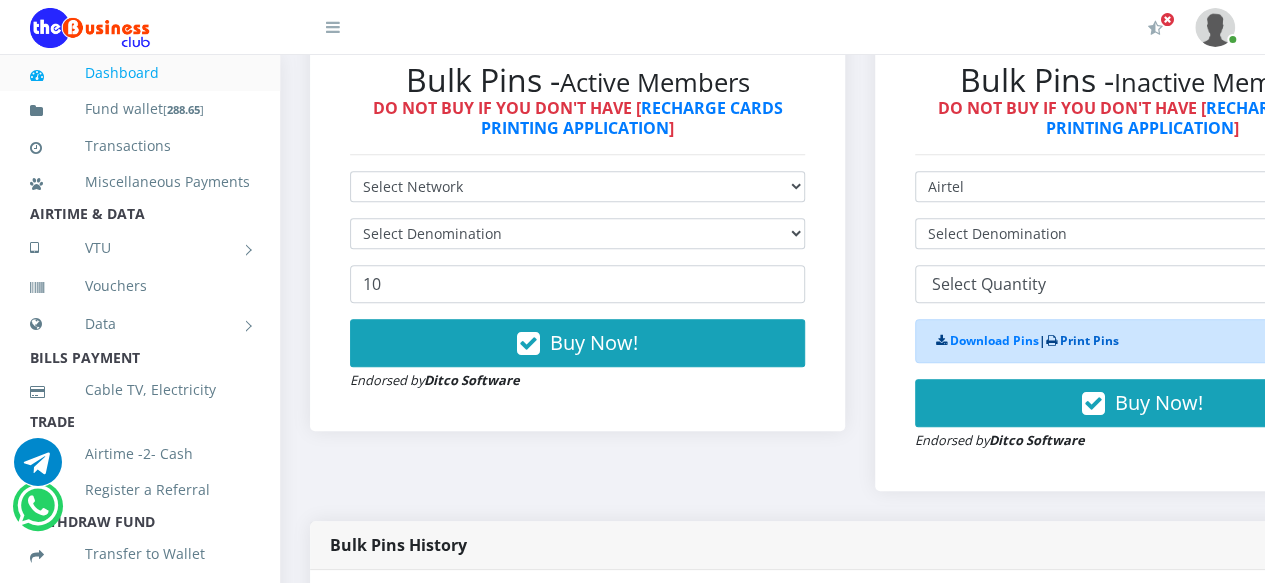 click on "Print Pins" at bounding box center (1089, 340) 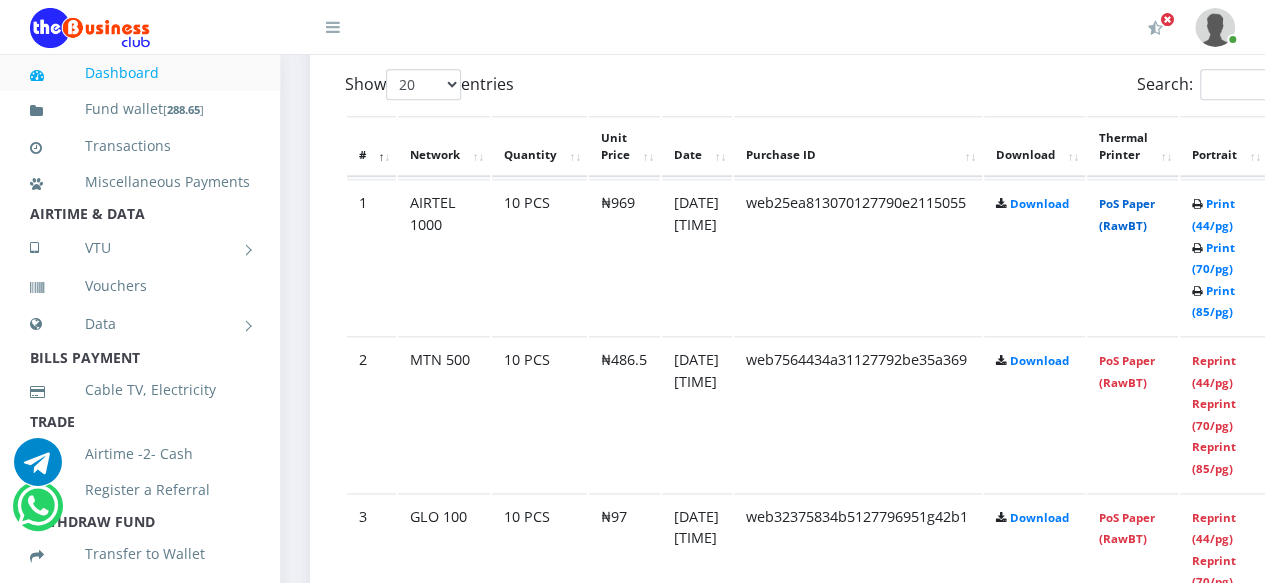 scroll, scrollTop: 1002, scrollLeft: 0, axis: vertical 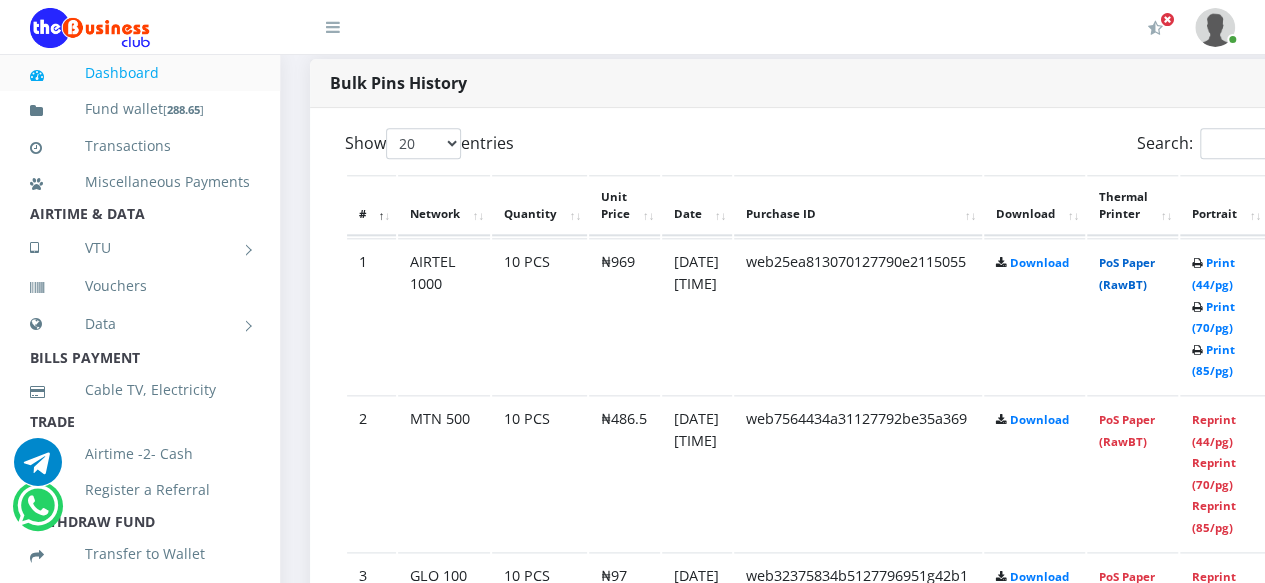 click on "PoS Paper (RawBT)" at bounding box center (1127, 273) 